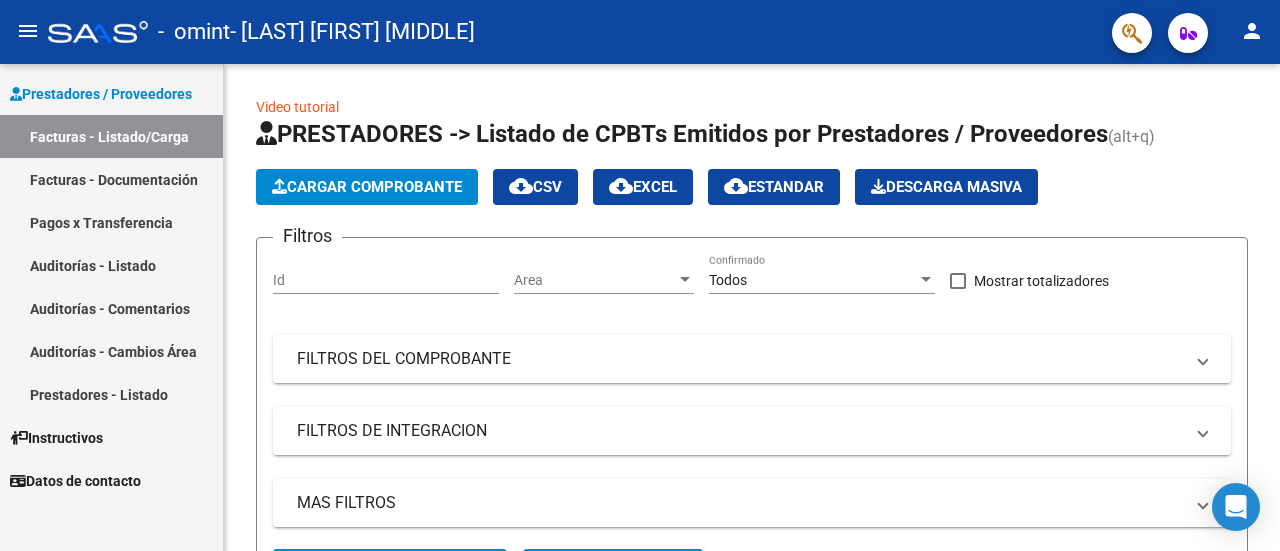 scroll, scrollTop: 0, scrollLeft: 0, axis: both 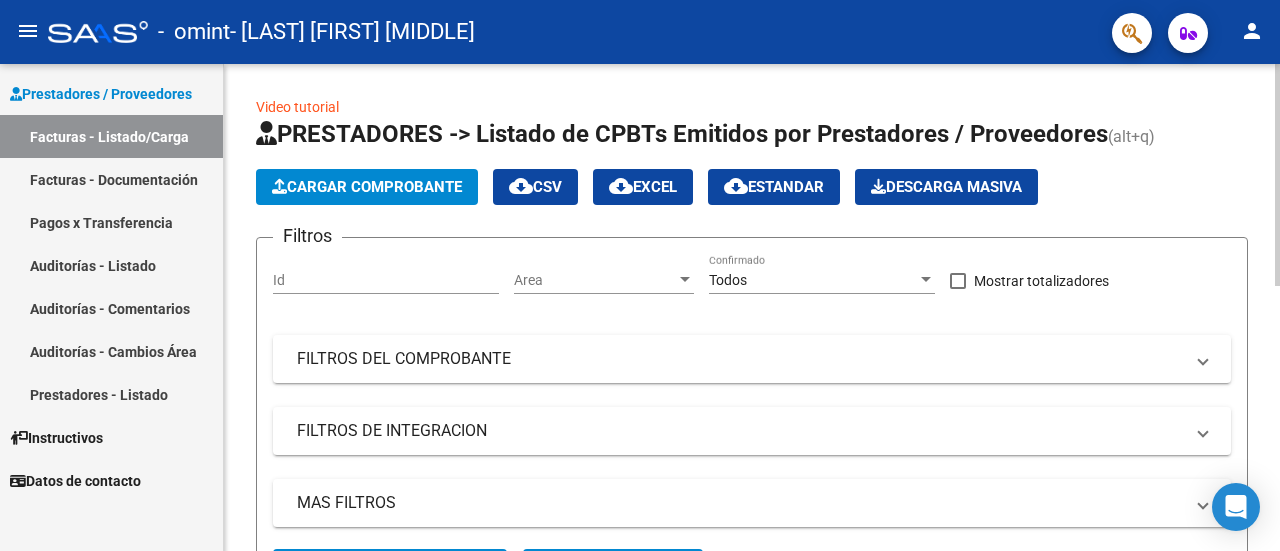click on "Cargar Comprobante" 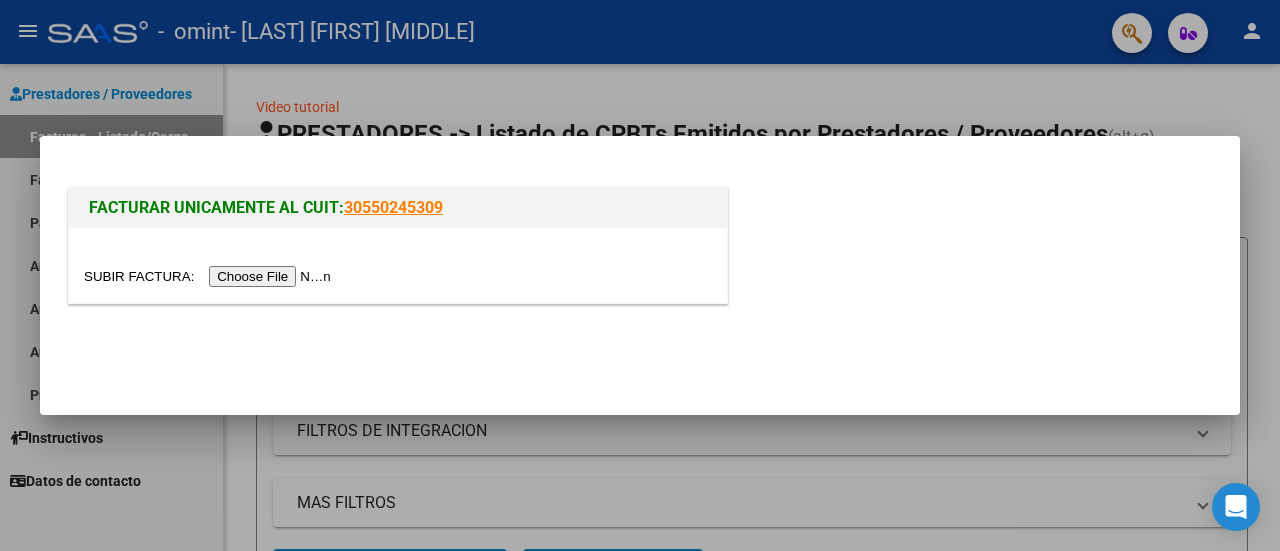 click at bounding box center [210, 276] 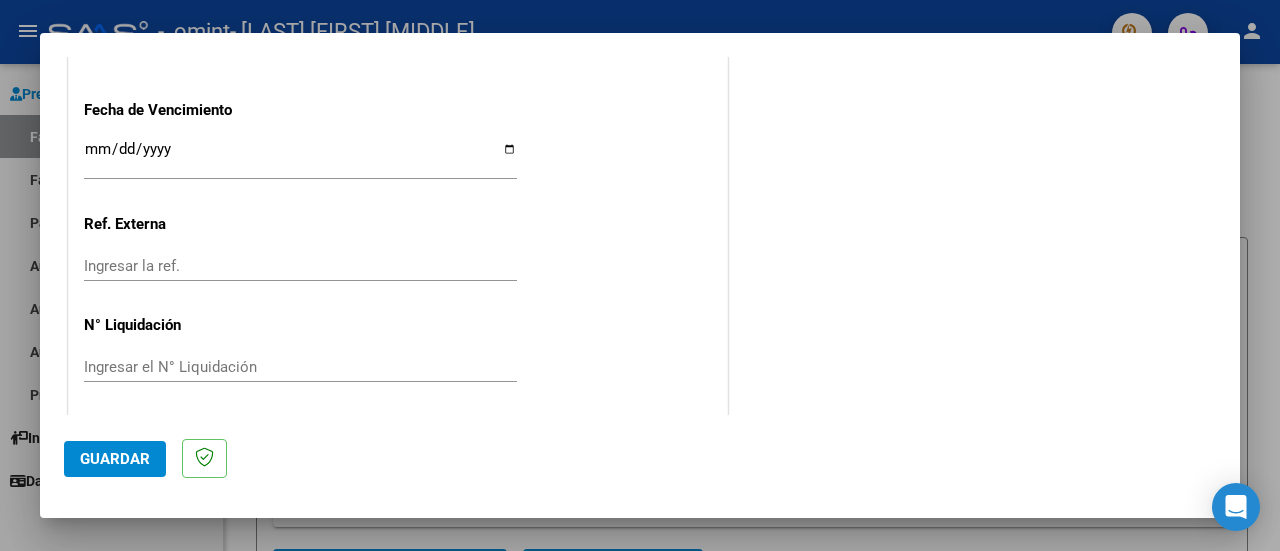 scroll, scrollTop: 0, scrollLeft: 0, axis: both 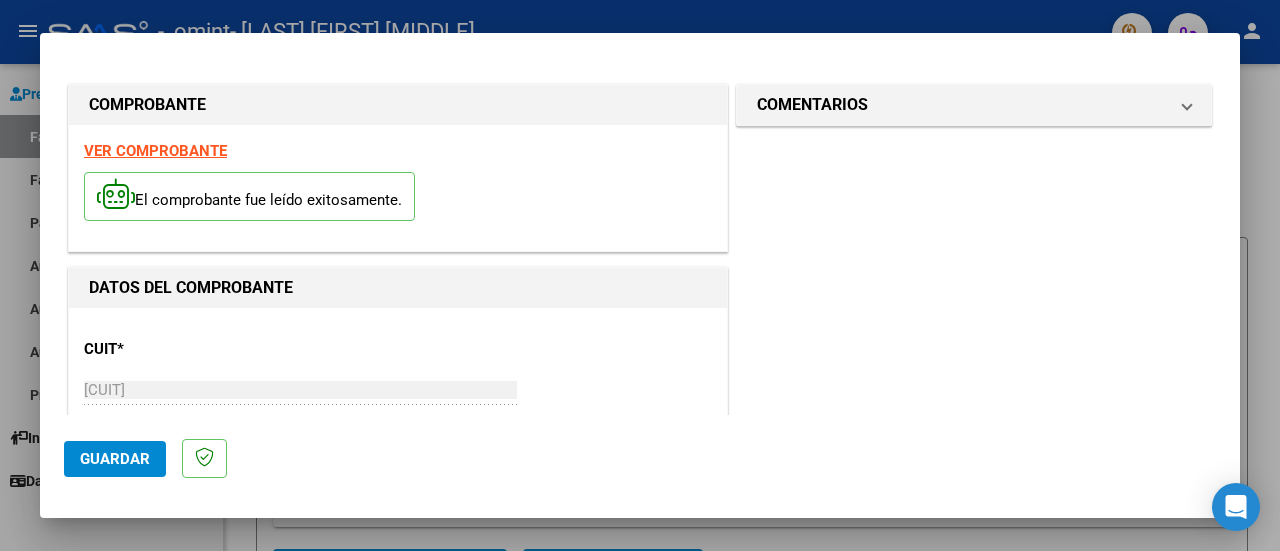 click on "COMENTARIOS Comentarios del Prestador / Gerenciador:" at bounding box center [974, 952] 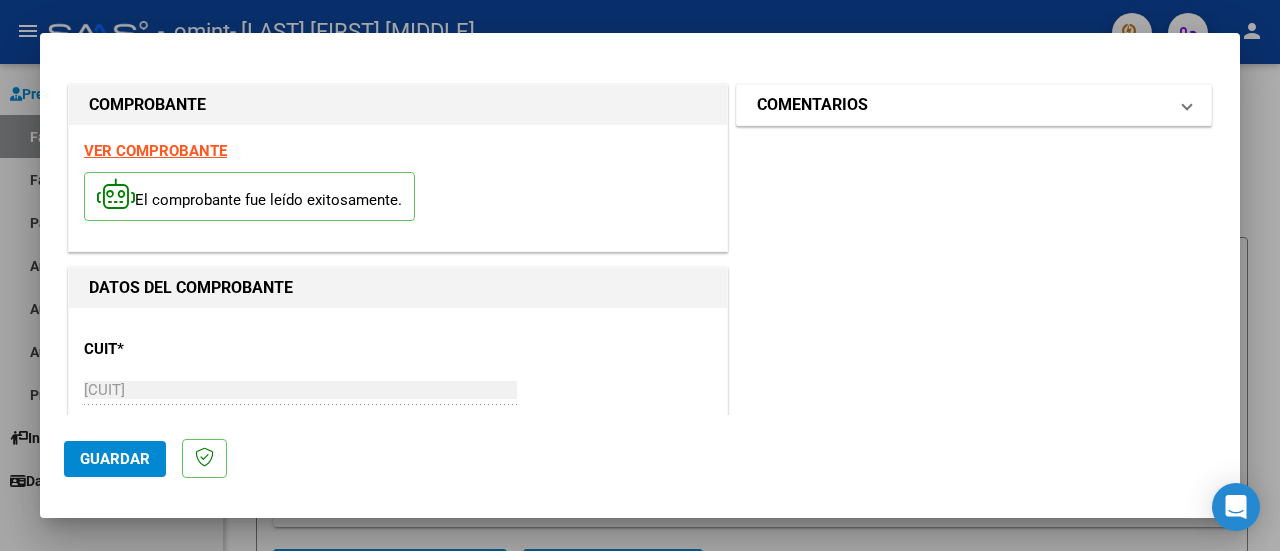 click on "COMENTARIOS" at bounding box center [974, 105] 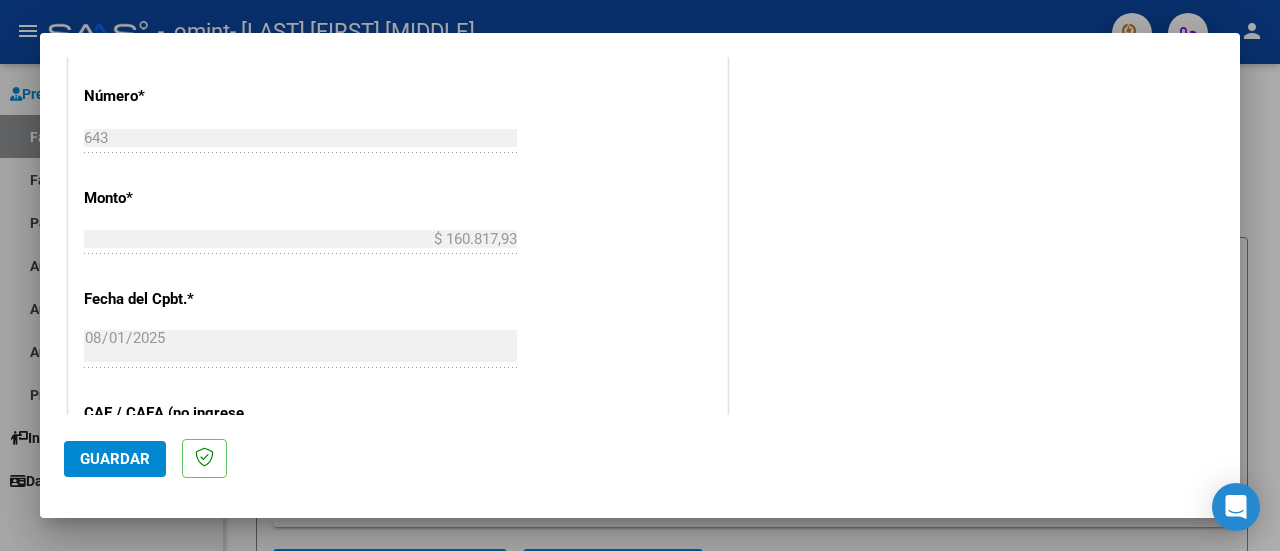 scroll, scrollTop: 1404, scrollLeft: 0, axis: vertical 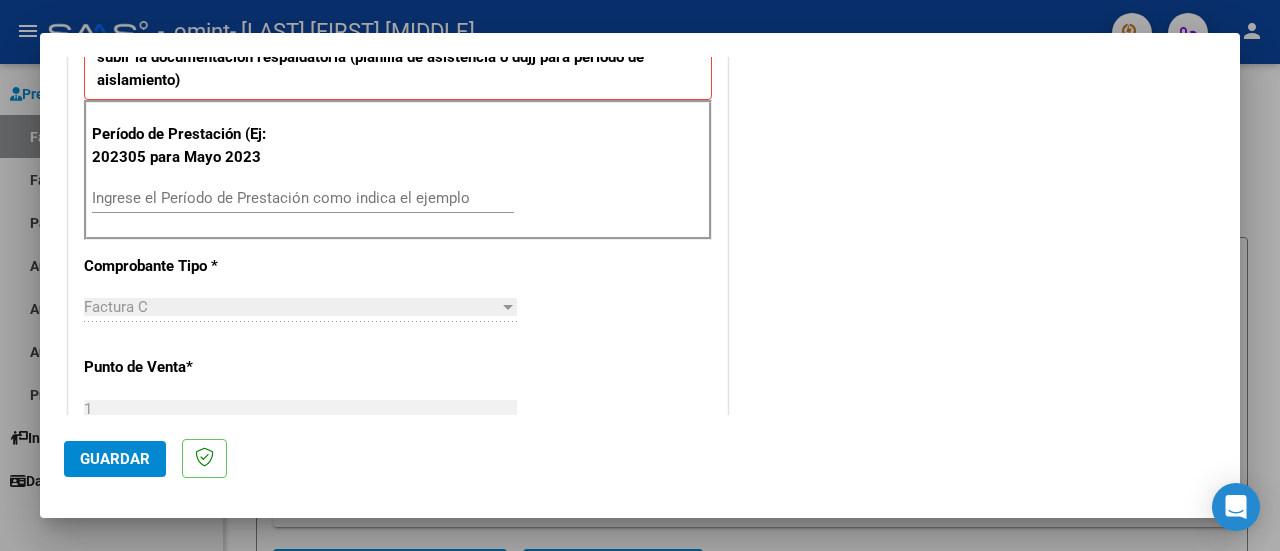 click on "Ingrese el Período de Prestación como indica el ejemplo" at bounding box center [303, 198] 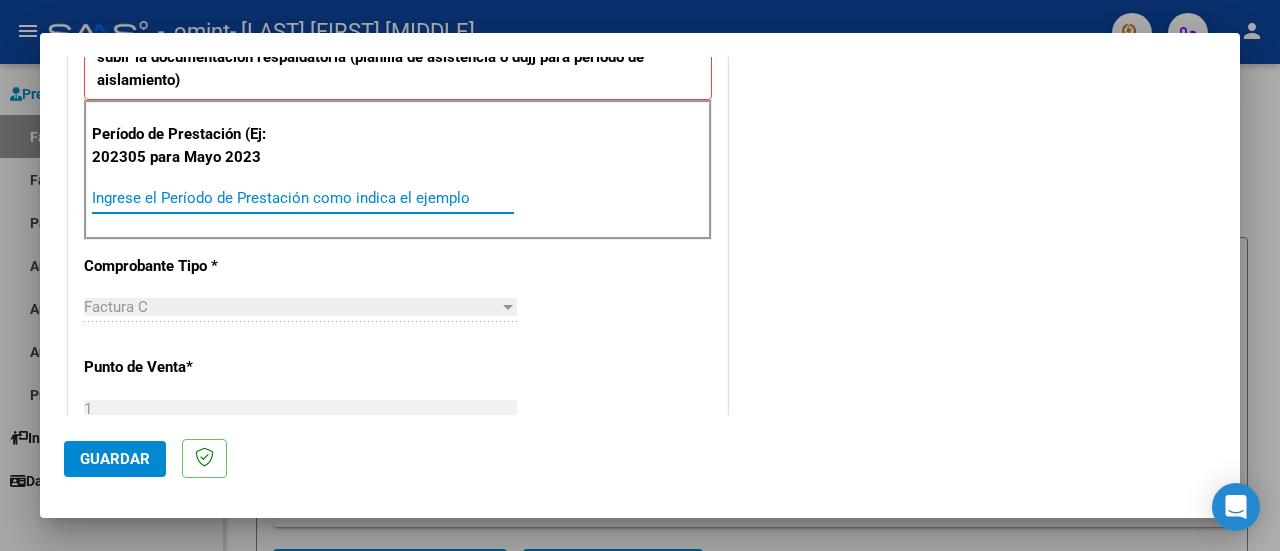 click on "Ingrese el Período de Prestación como indica el ejemplo" at bounding box center [303, 198] 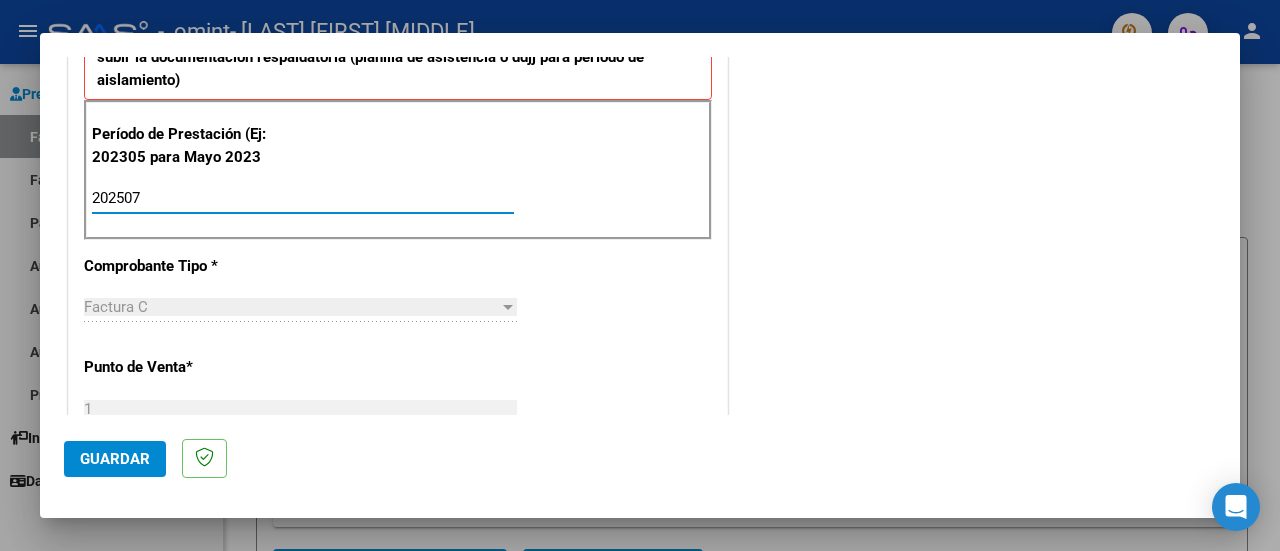type on "202507" 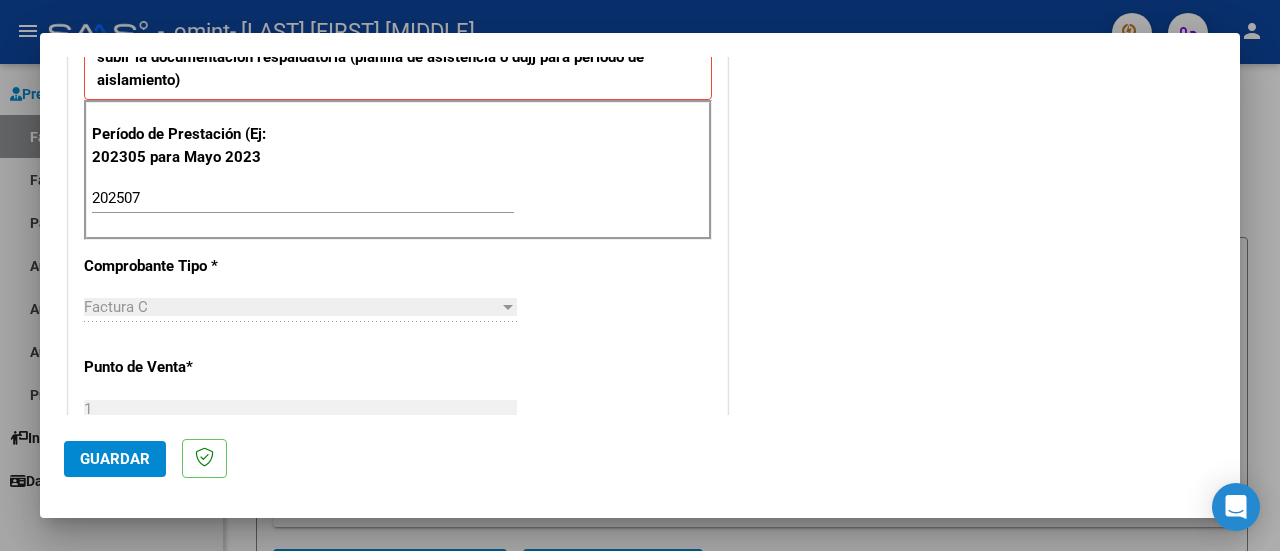 click on "CUIT * [CUIT] Ingresar CUIT ANALISIS PRESTADOR Area destinado * Integracion Seleccionar Area Luego de guardar debe preaprobar la factura asociandola a un legajo de integracion y subir la documentacion respaldatoria (planilla de asistencia o ddjj para periodo de aislamiento) Periodo de Prestacion (Ej: 202305 para Mayo 2023 Ingrese el Periodo de Prestacion como indica el ejemplo Comprobante Tipo * Factura C Seleccionar Tipo Punto de Venta * Ingresar el Nro. Numero * Ingresar el Nro. Monto * $ Ingresar el monto Fecha del Cpbt. * Ingresar la fecha CAE / CAEA (no ingrese CAI) Ingresar el CAE o CAEA (no ingrese CAI) Fecha de Vencimiento Ingresar la fecha Ref. Externa Ingresar la ref. N° Liquidacion Ingresar el N° Liquidacion" at bounding box center [398, 503] 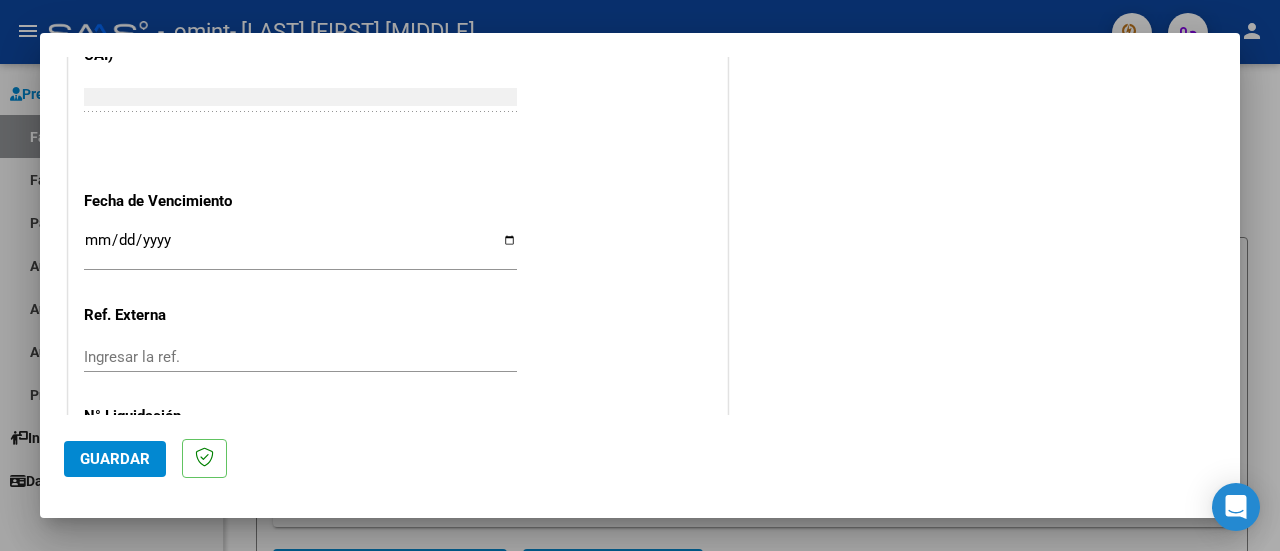 scroll, scrollTop: 1404, scrollLeft: 0, axis: vertical 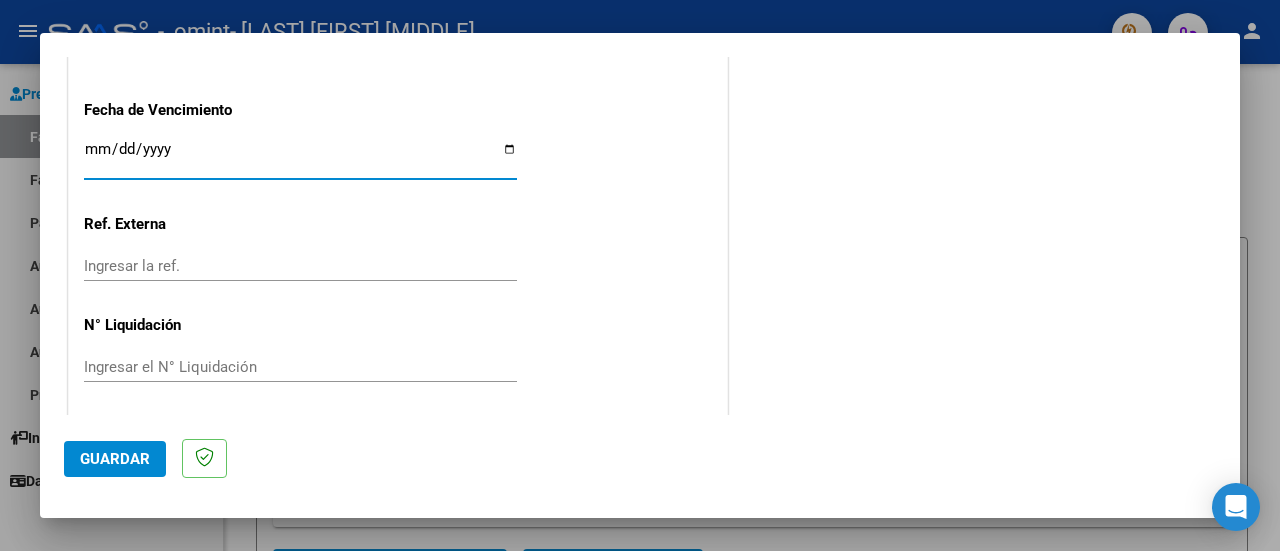 click on "Ingresar la fecha" at bounding box center [300, 157] 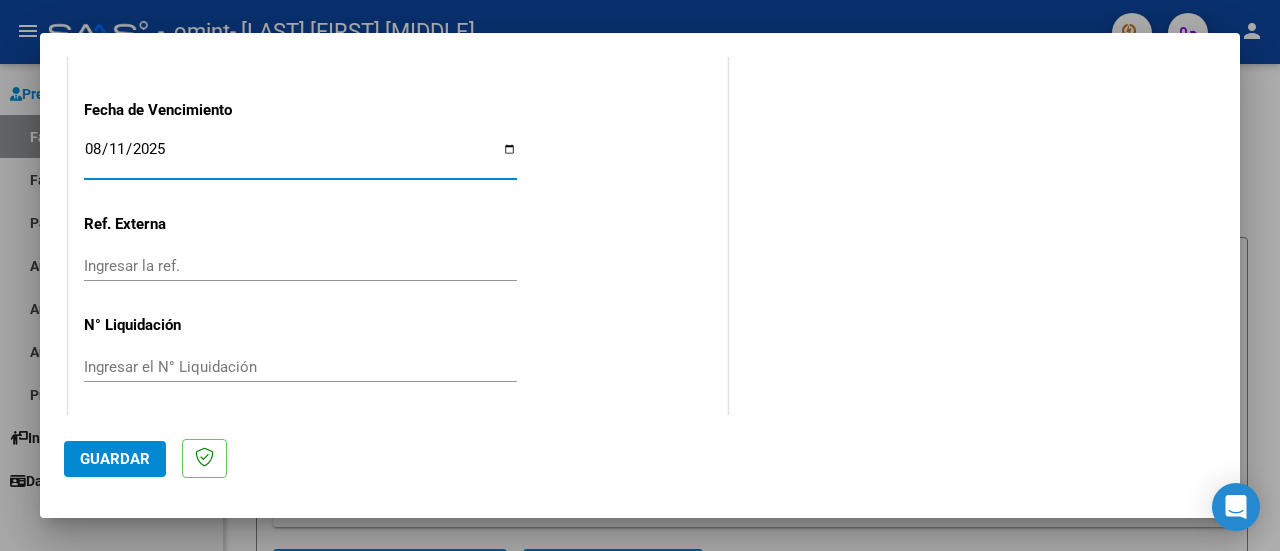 type on "2025-08-11" 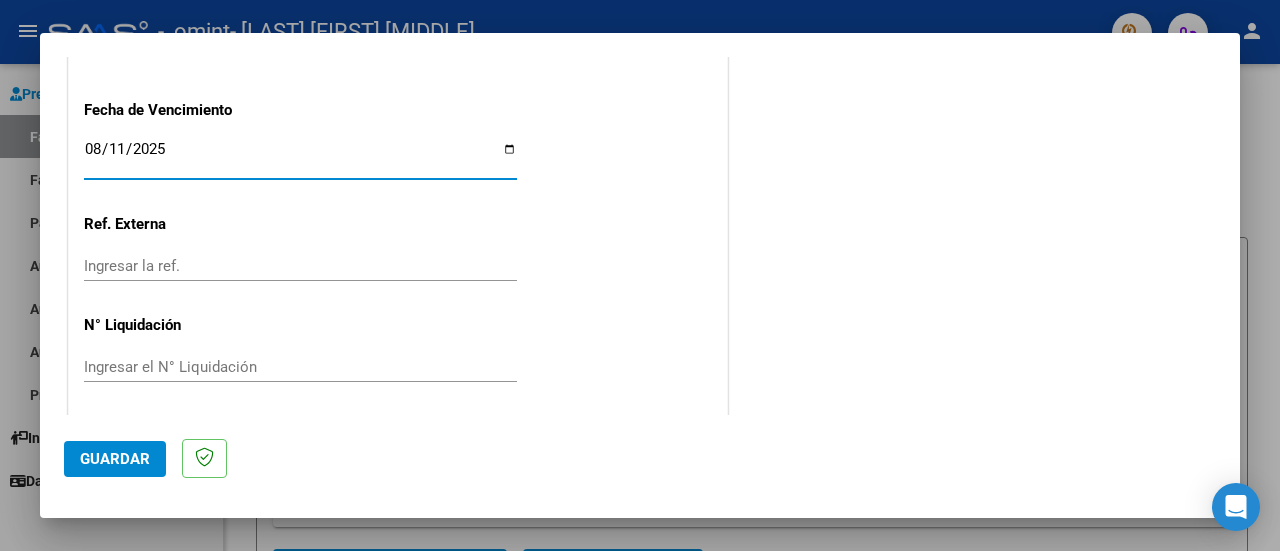 click on "Guardar" 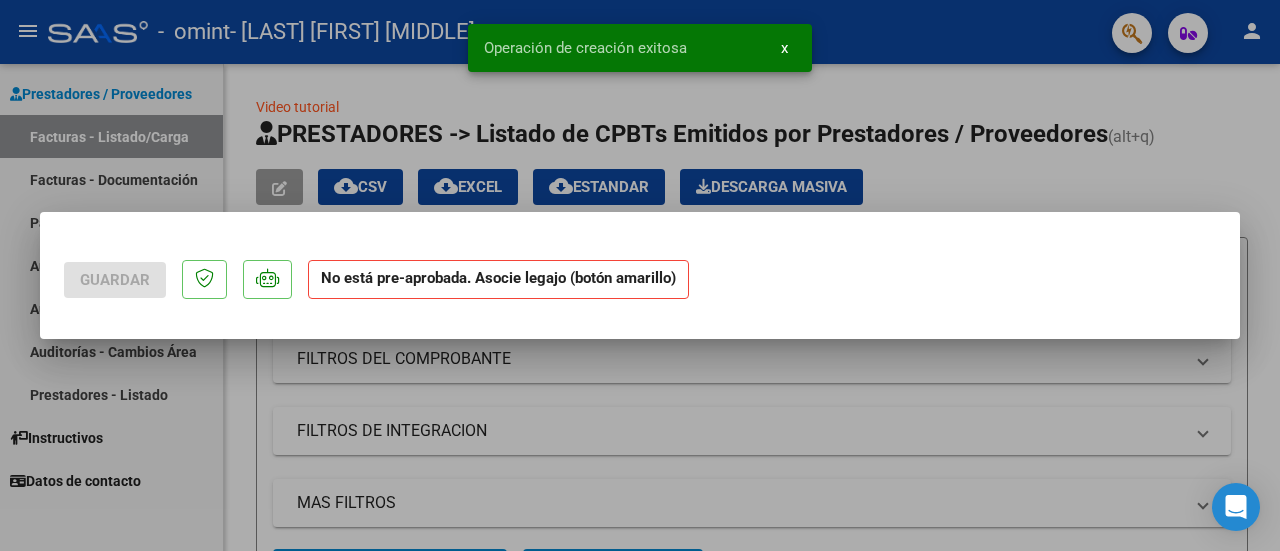 scroll, scrollTop: 0, scrollLeft: 0, axis: both 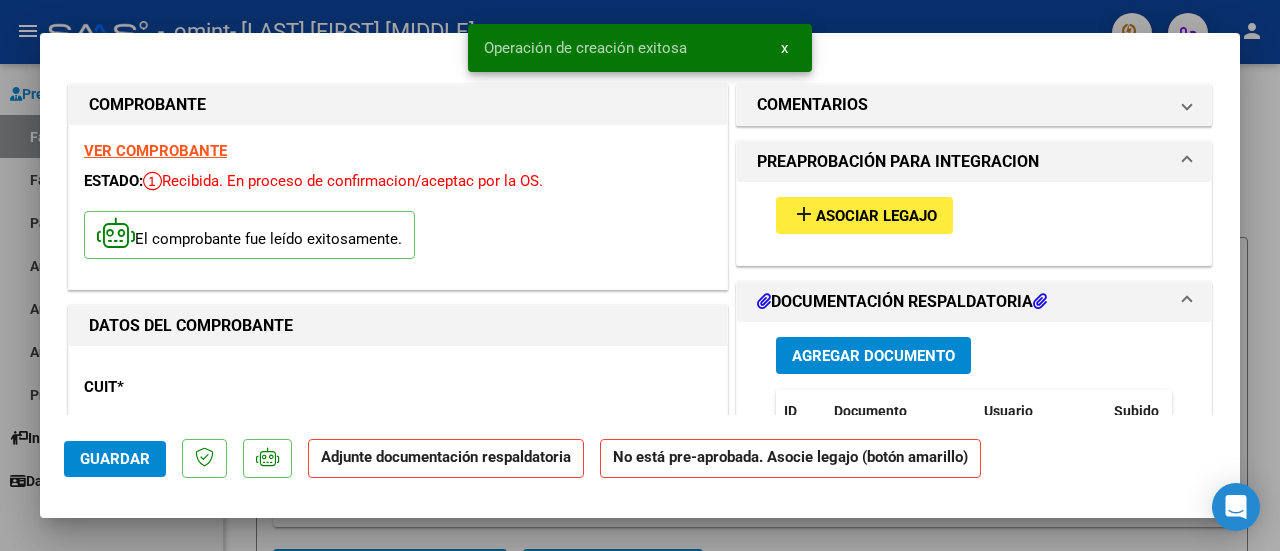 click on "Agregar Documento" at bounding box center [873, 356] 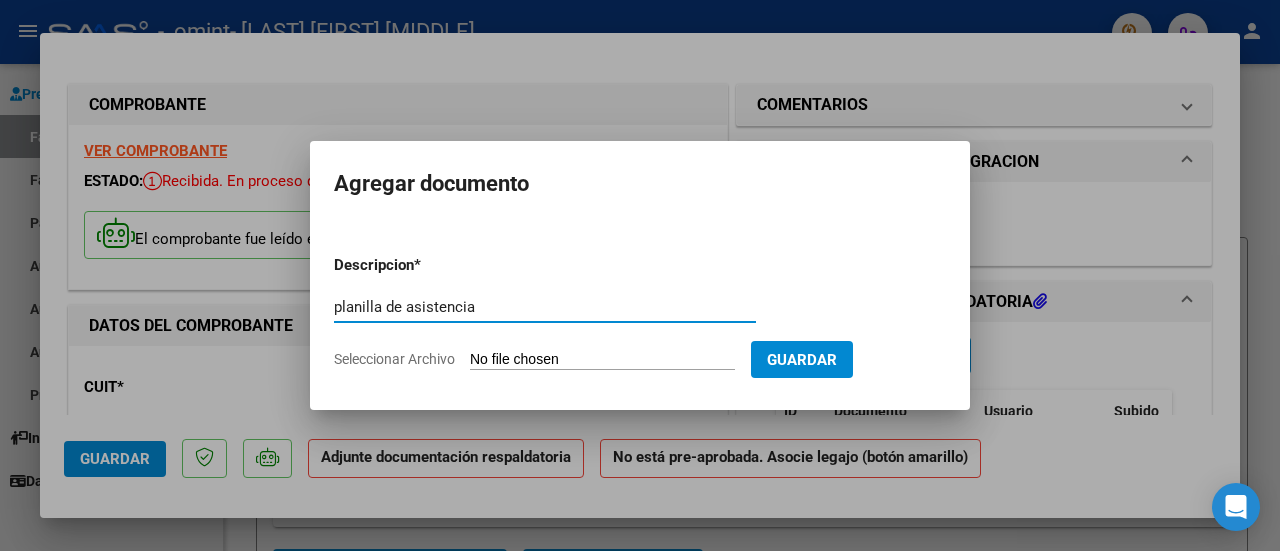 type on "planilla de asistencia" 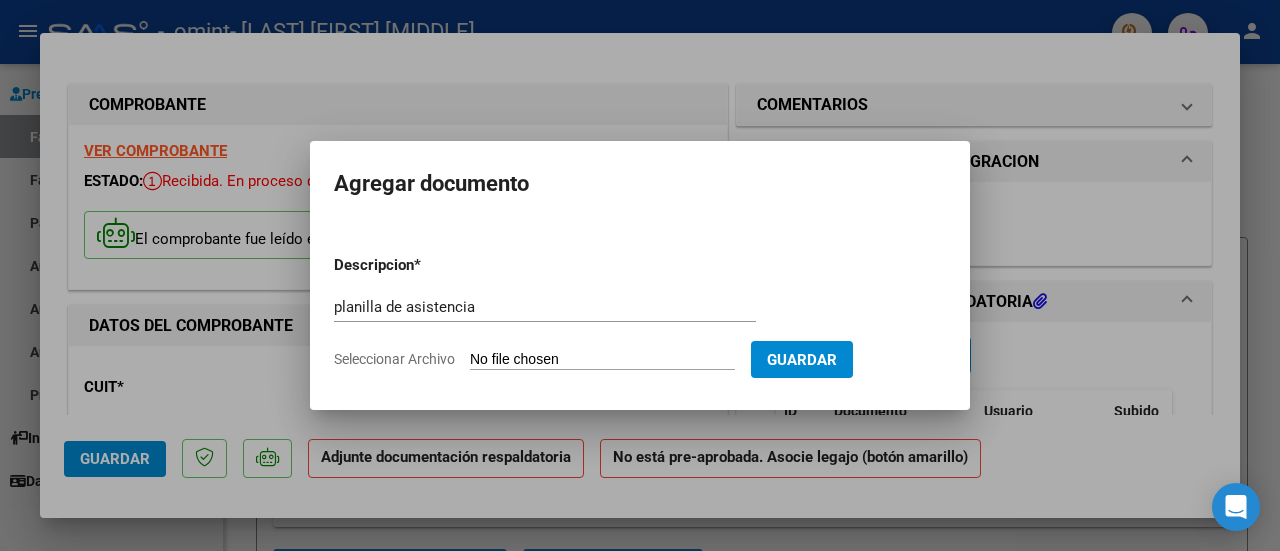 click on "Seleccionar Archivo" at bounding box center (602, 360) 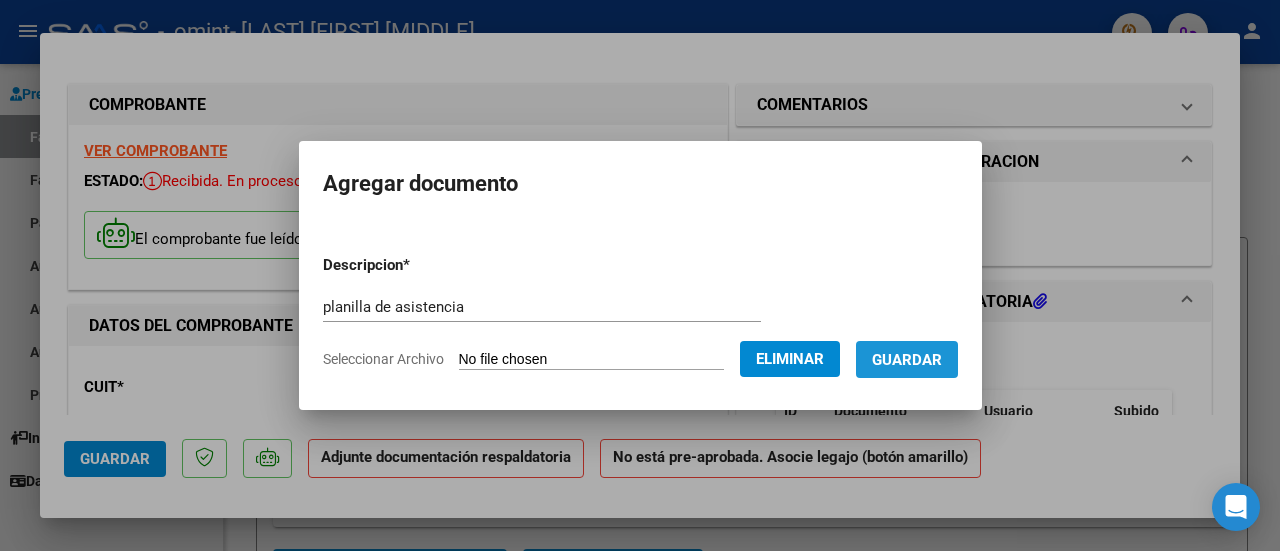 click on "Guardar" at bounding box center (907, 360) 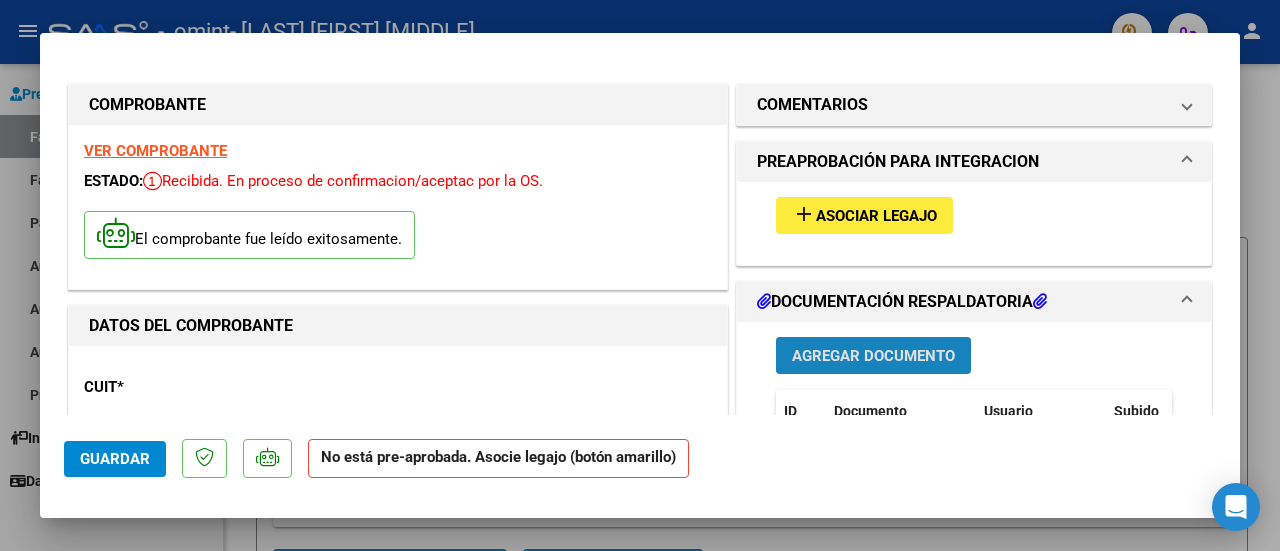 click on "Agregar Documento" at bounding box center [873, 356] 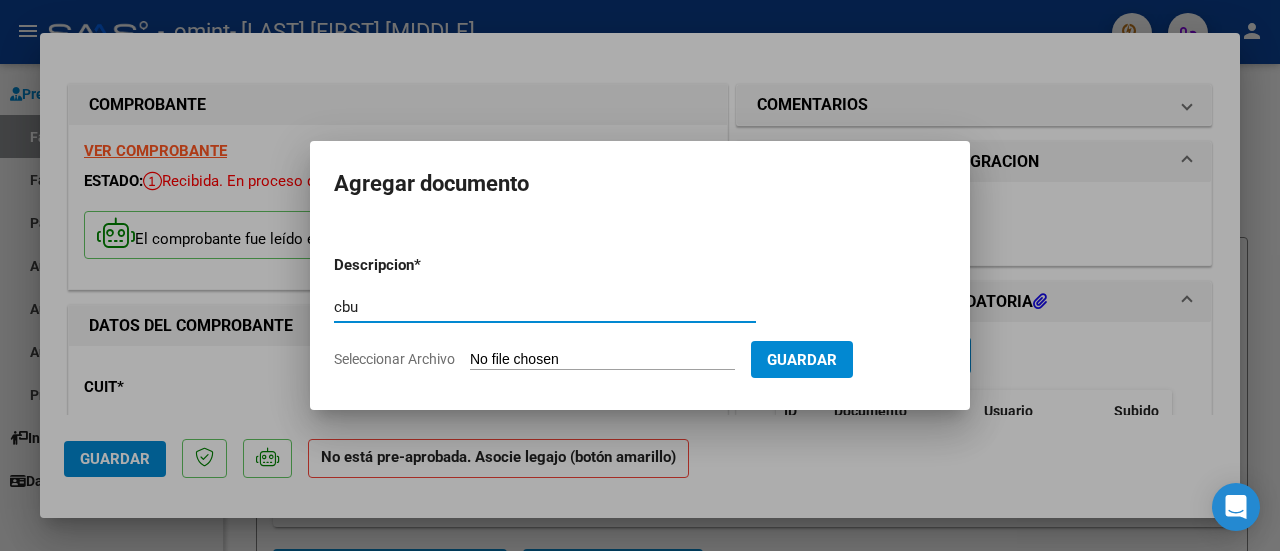 type on "cbu" 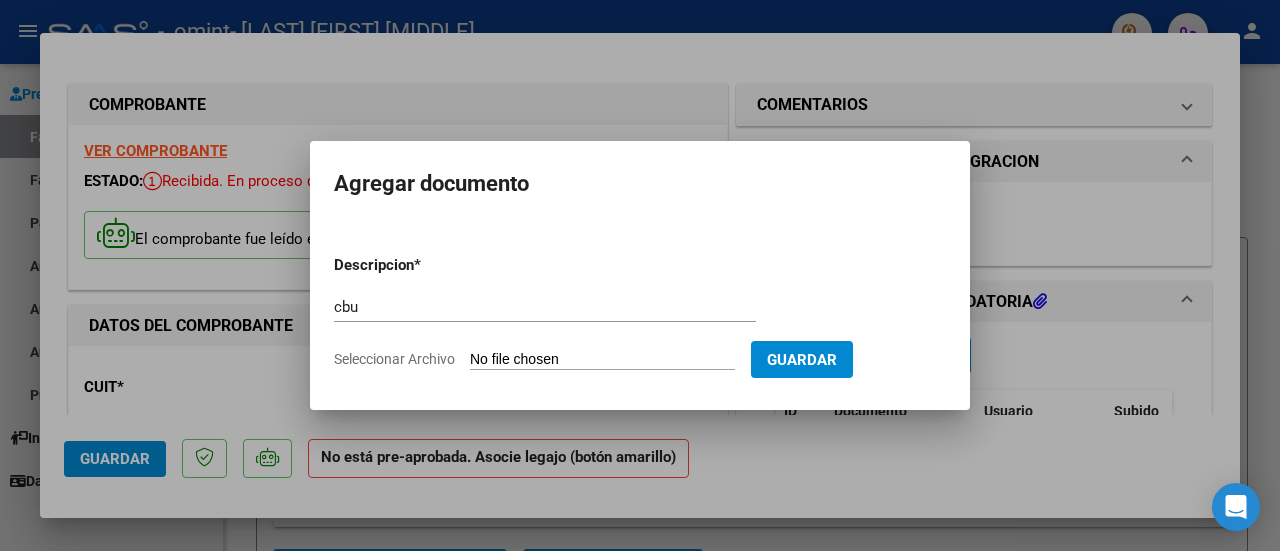 type on "C:\fakepath\cbu.pdf" 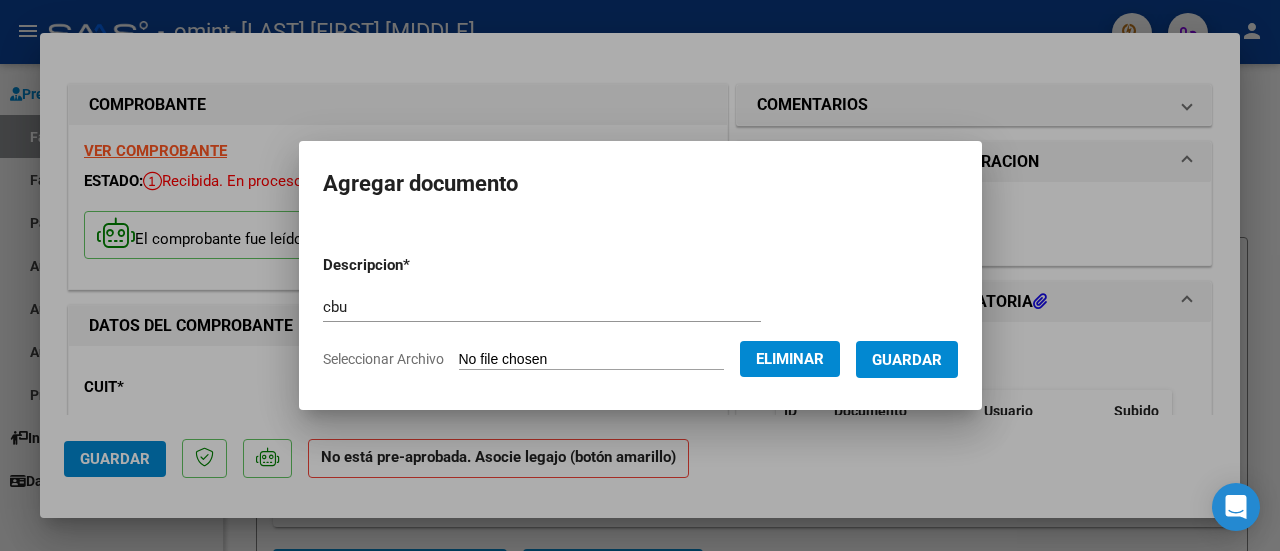 click on "Guardar" at bounding box center [907, 360] 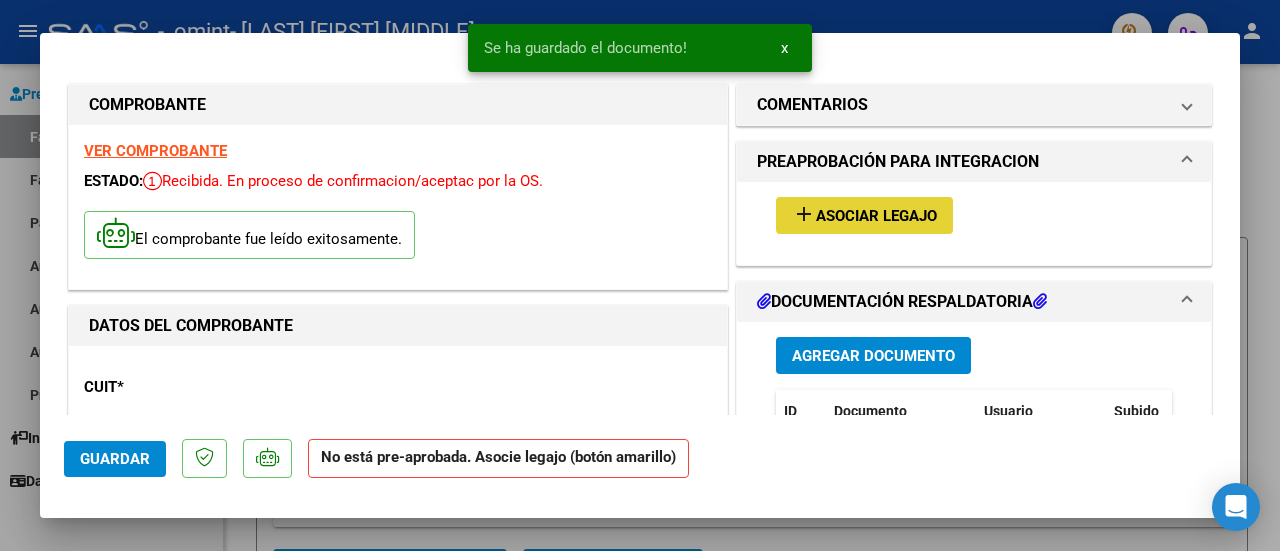 click on "Asociar Legajo" at bounding box center (876, 216) 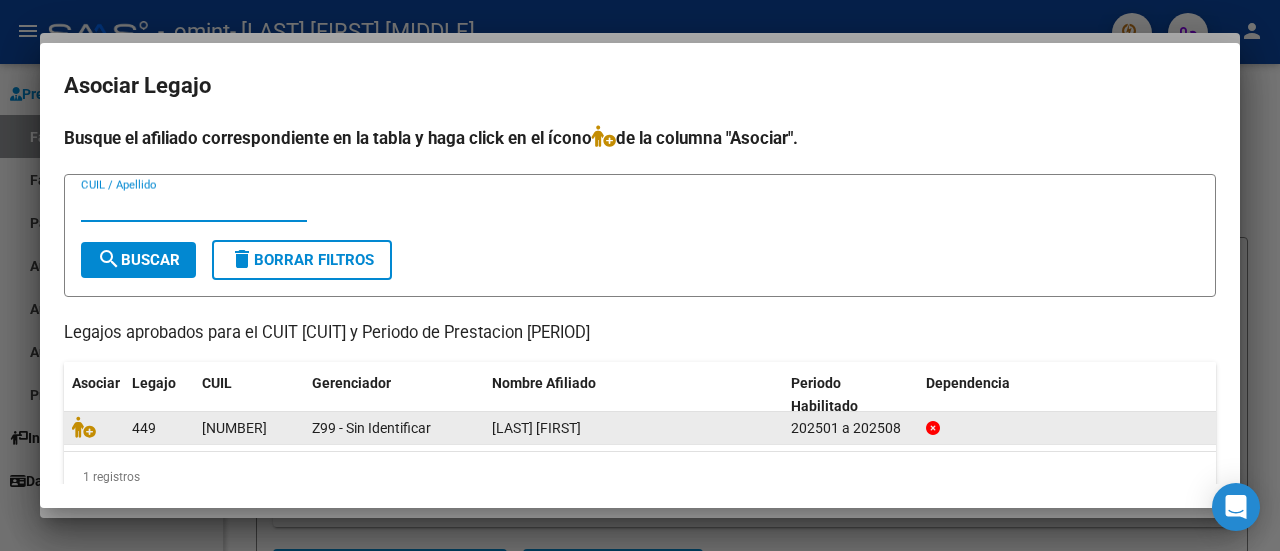 click on "[LAST] [FIRST]" 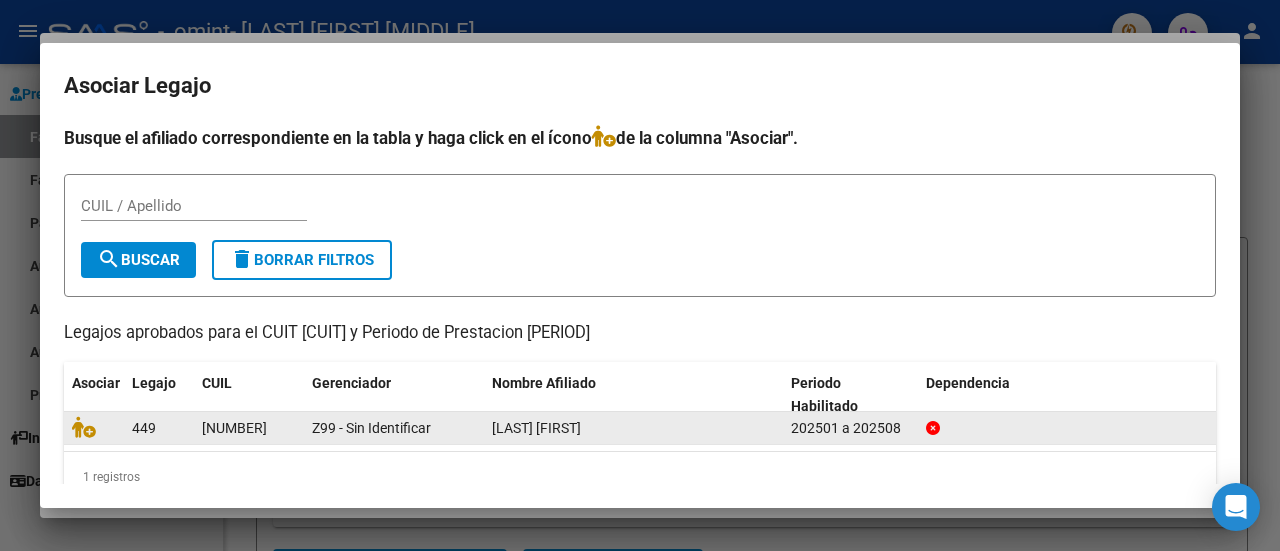 click 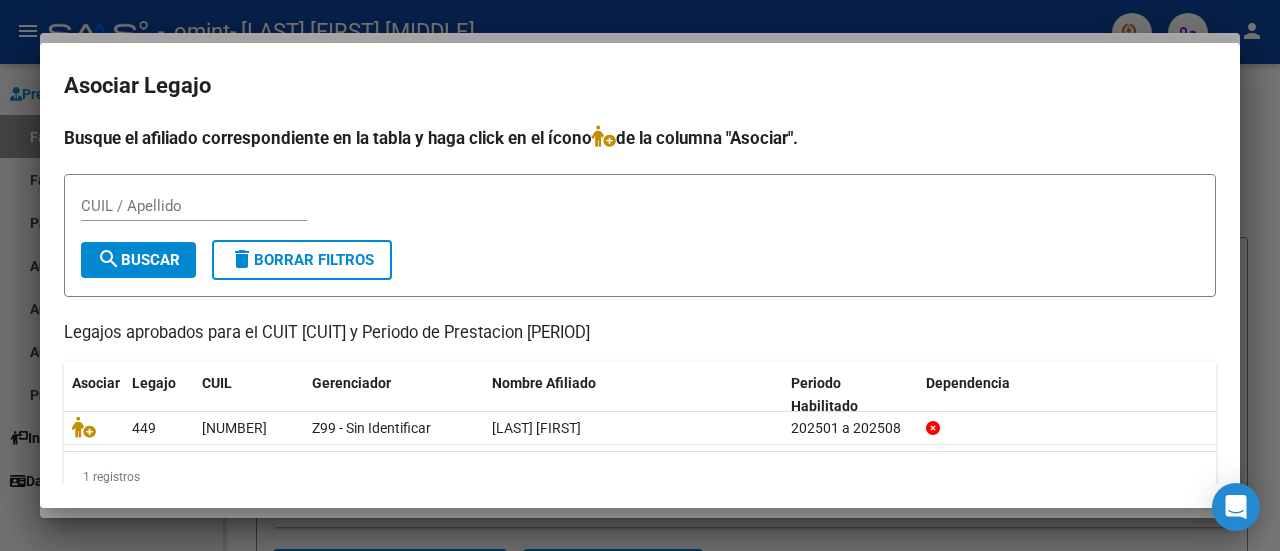scroll, scrollTop: 32, scrollLeft: 0, axis: vertical 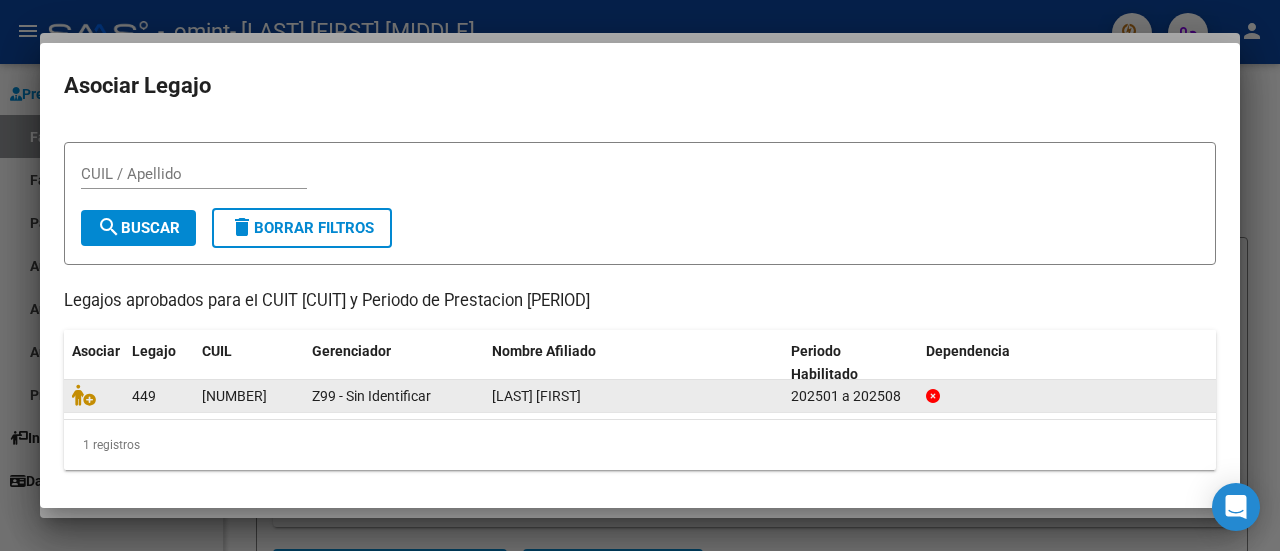 click on "202501 a 202508" 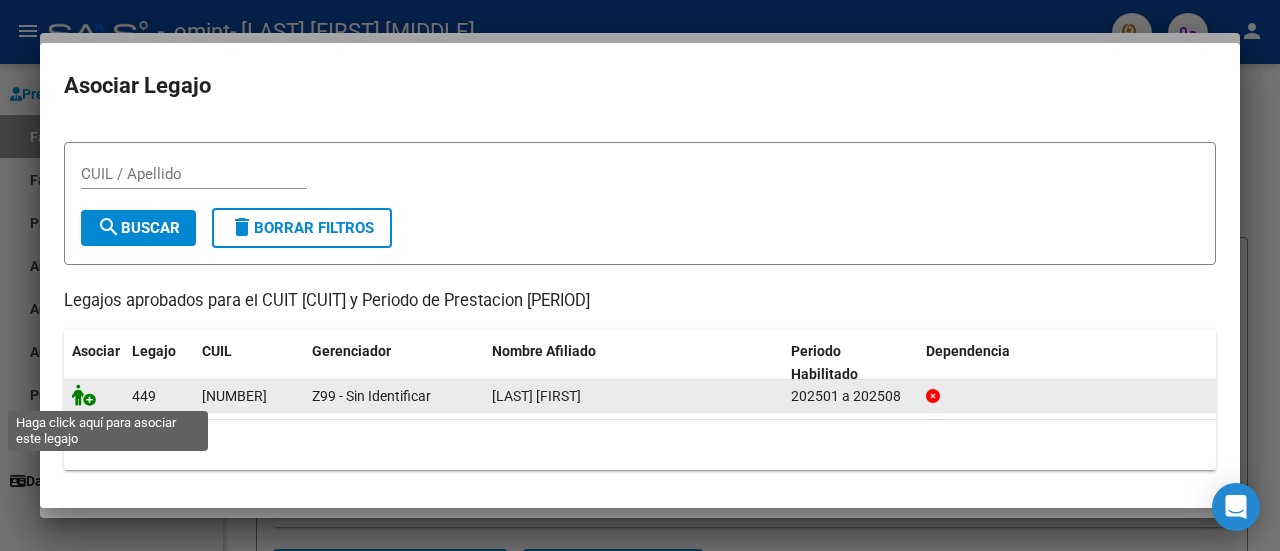 click 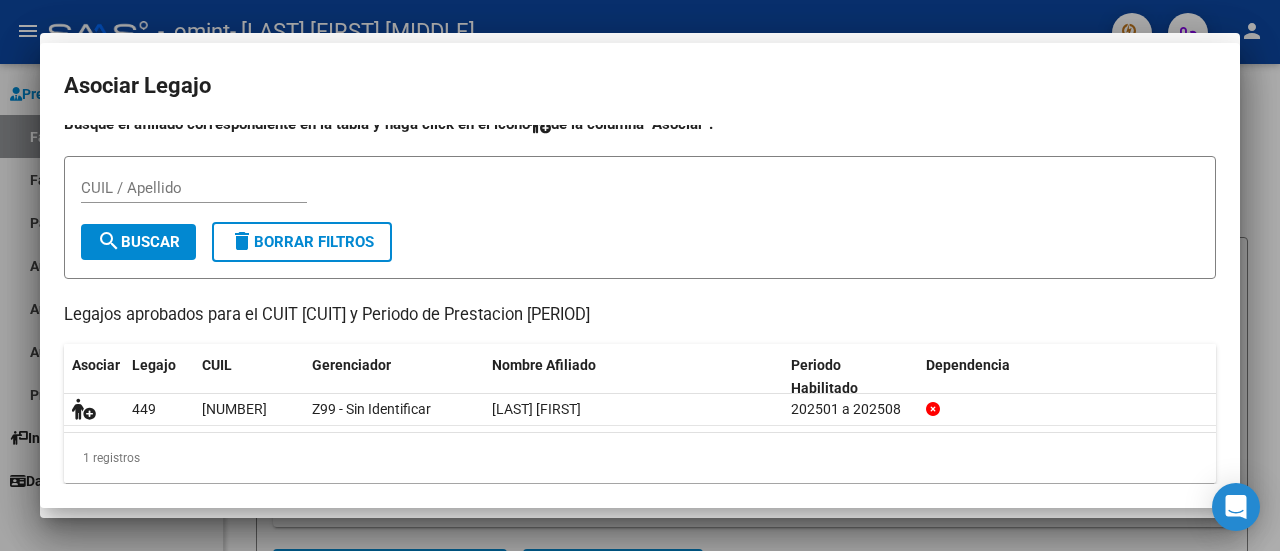 scroll, scrollTop: 0, scrollLeft: 0, axis: both 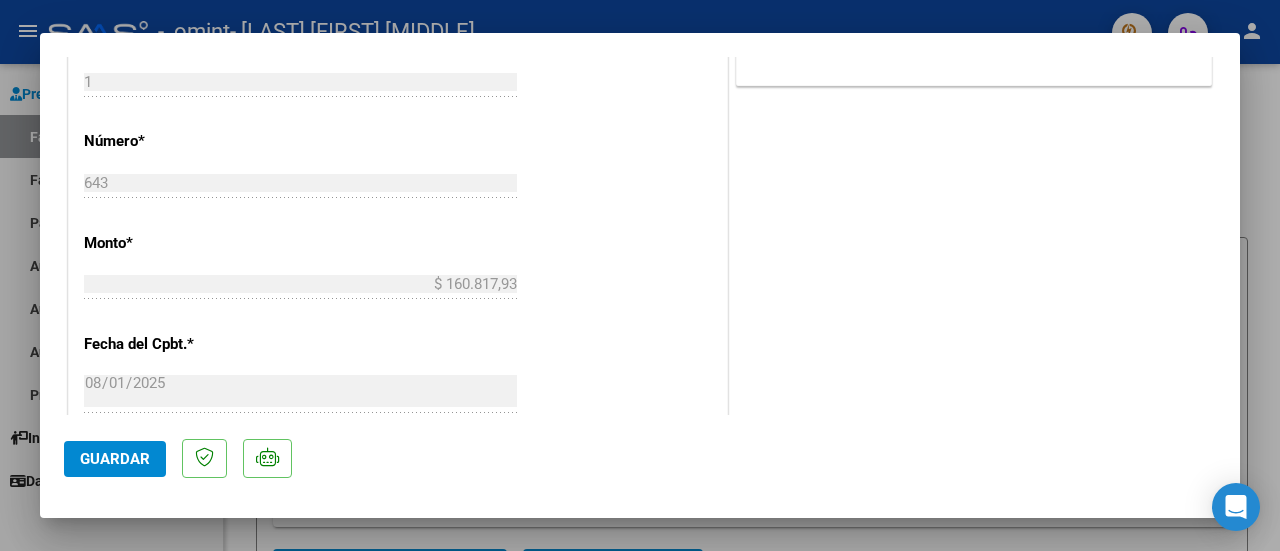 click on "Guardar" 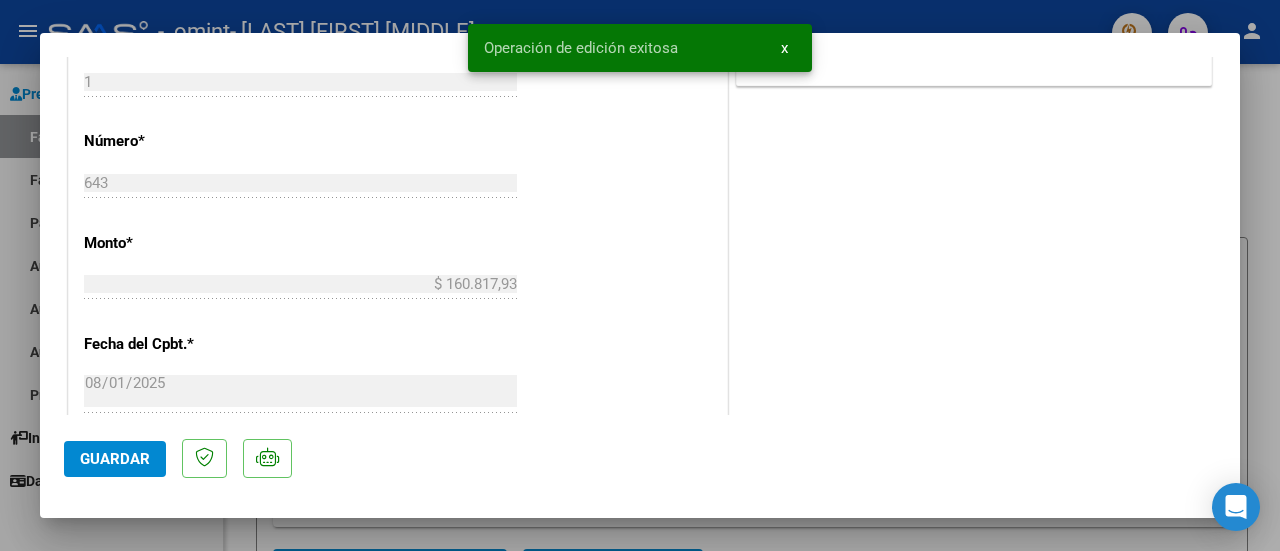 click at bounding box center [640, 275] 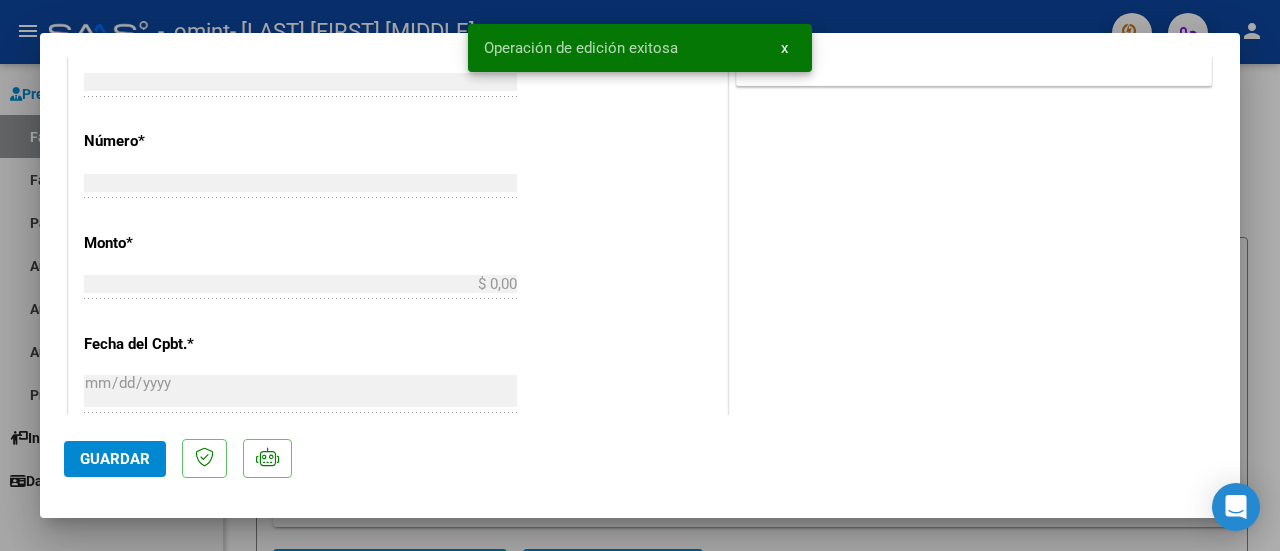 scroll, scrollTop: 0, scrollLeft: 0, axis: both 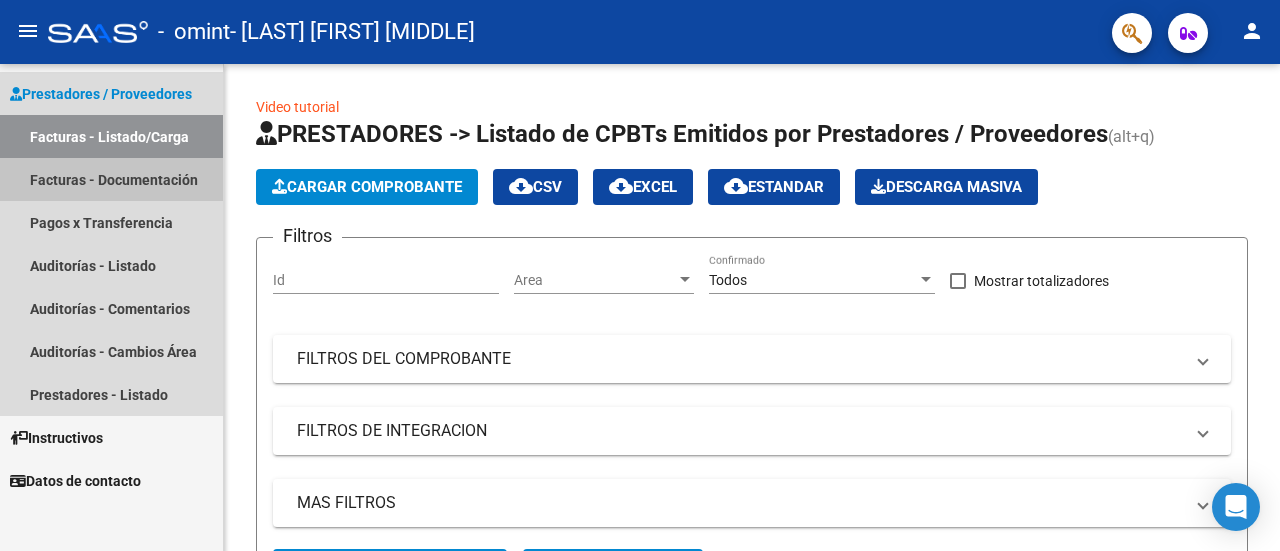 click on "Facturas - Documentación" at bounding box center (111, 179) 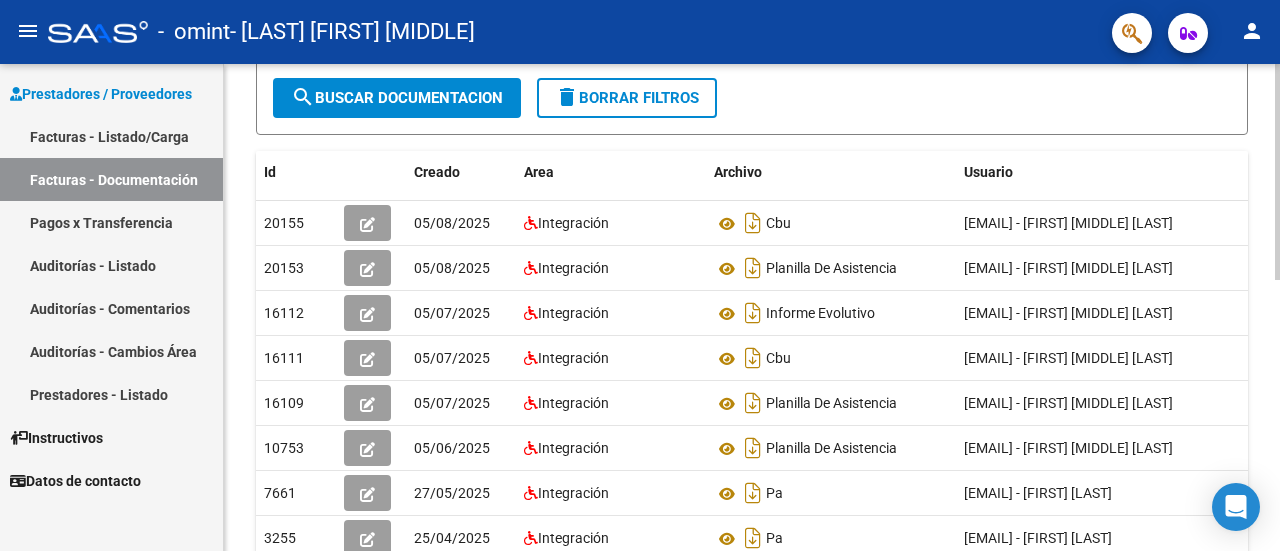 scroll, scrollTop: 310, scrollLeft: 0, axis: vertical 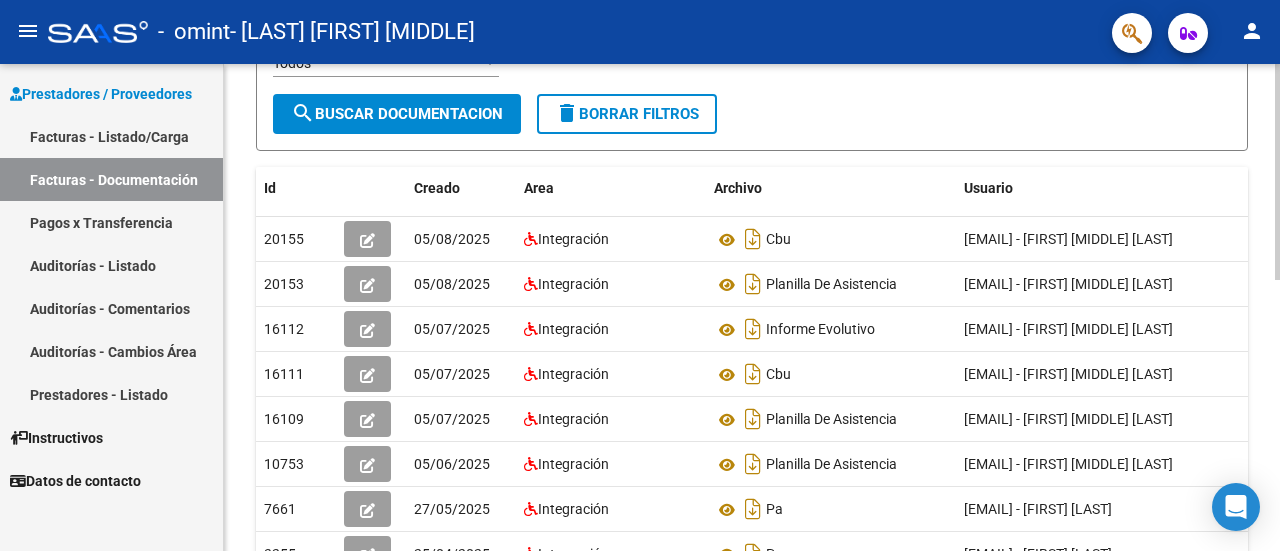 click 